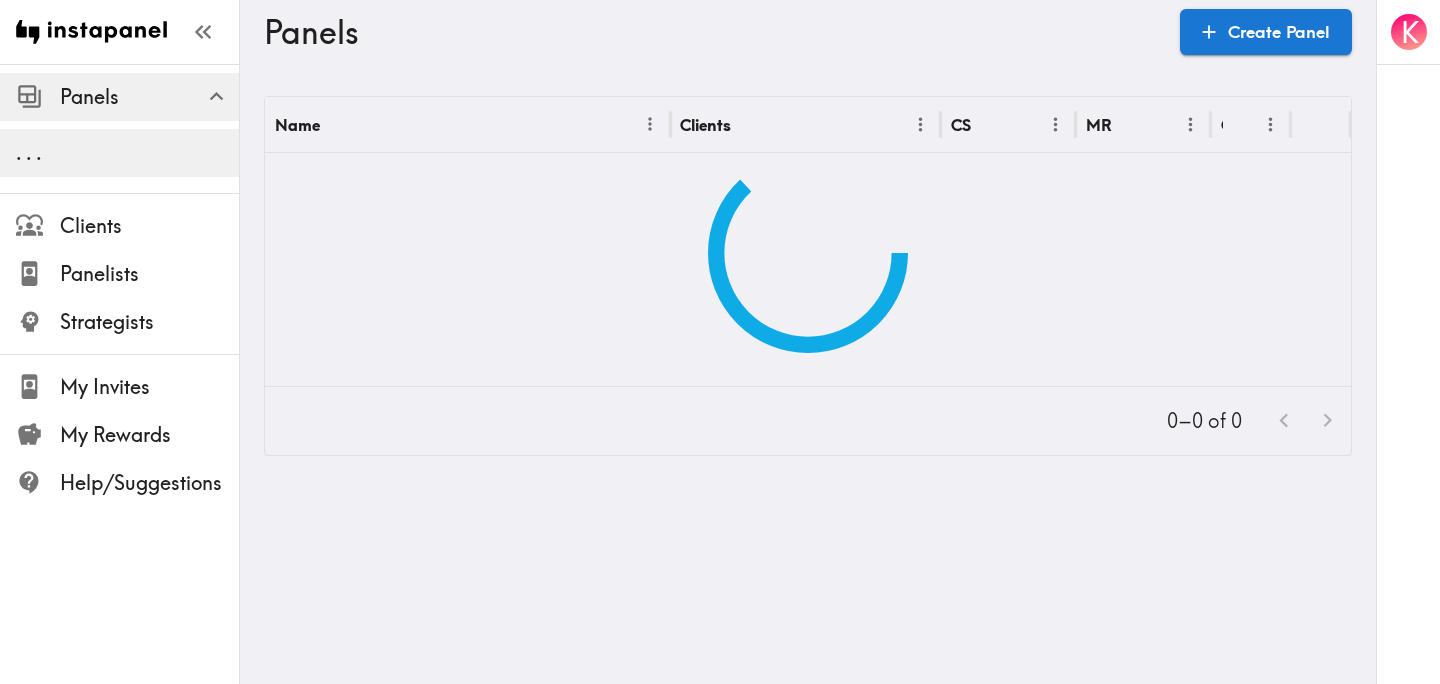 scroll, scrollTop: 0, scrollLeft: 0, axis: both 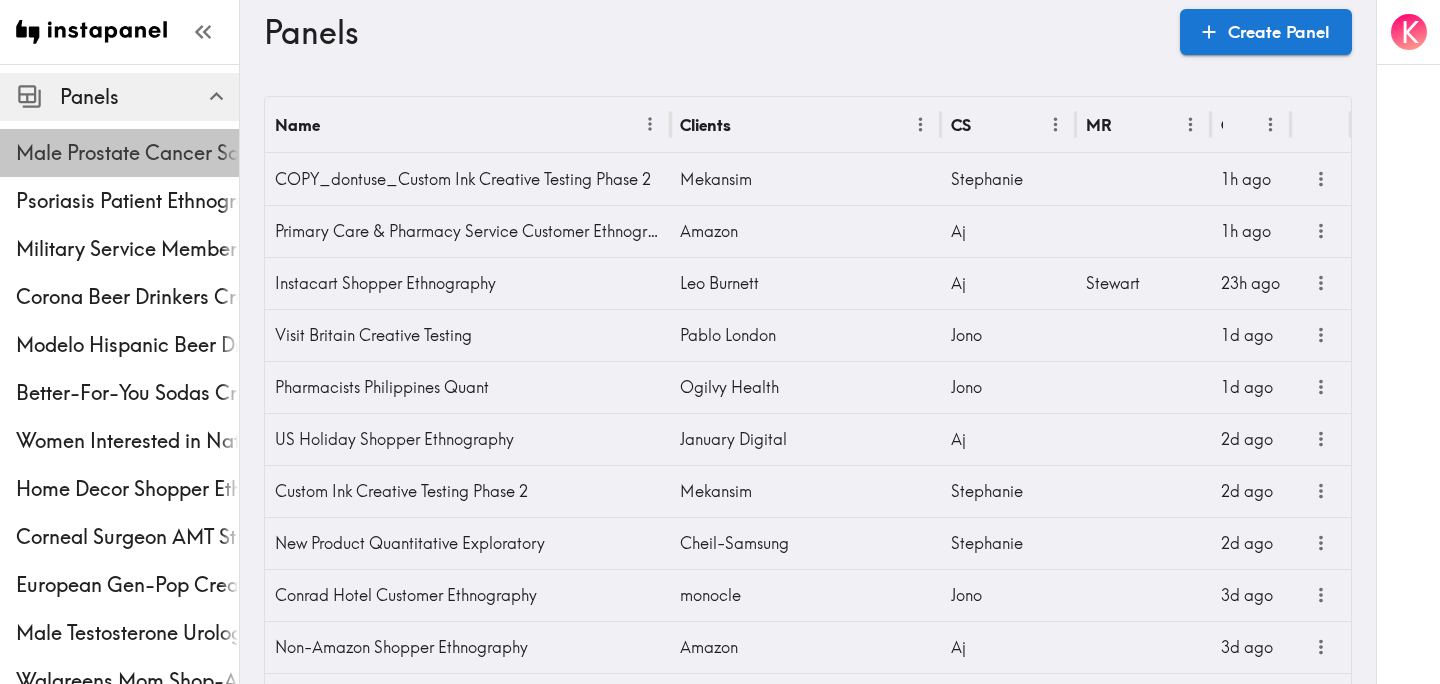 click on "Male Prostate Cancer Screening Ethnography" at bounding box center (127, 153) 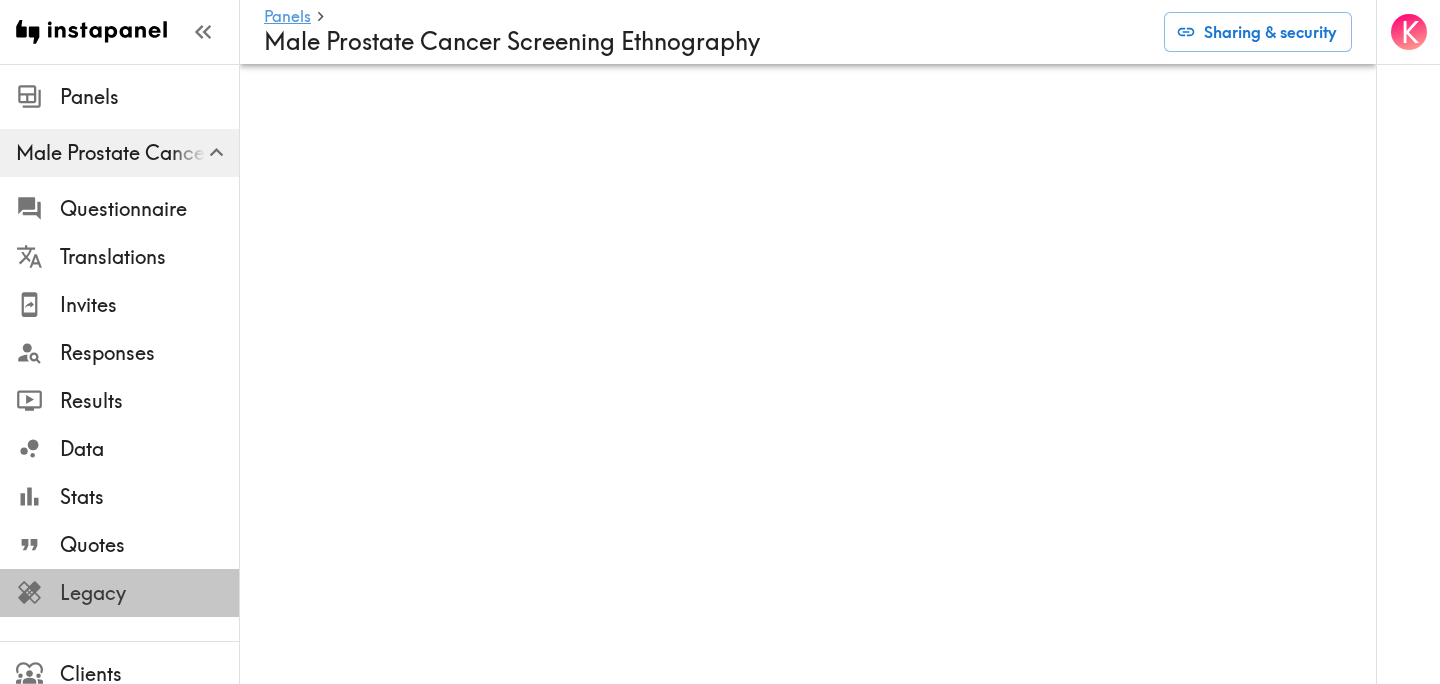 click on "Legacy" at bounding box center (149, 593) 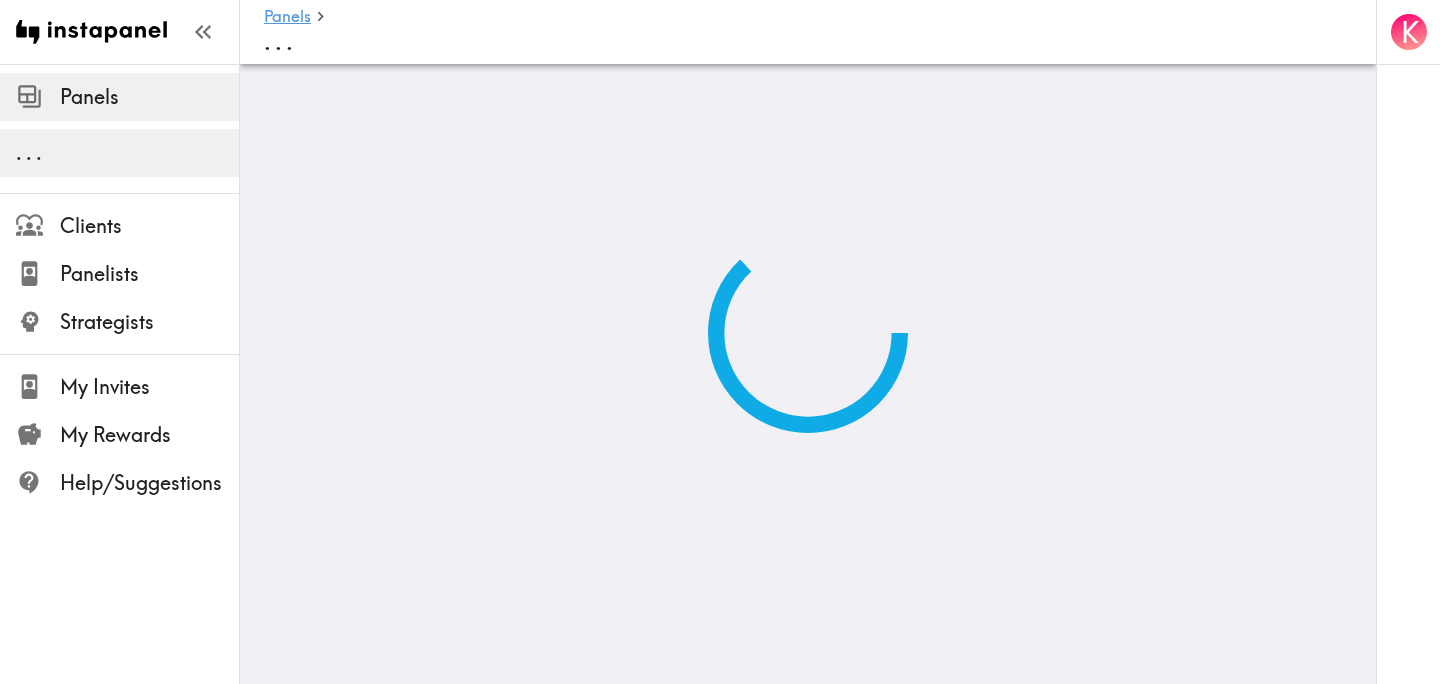 scroll, scrollTop: 0, scrollLeft: 0, axis: both 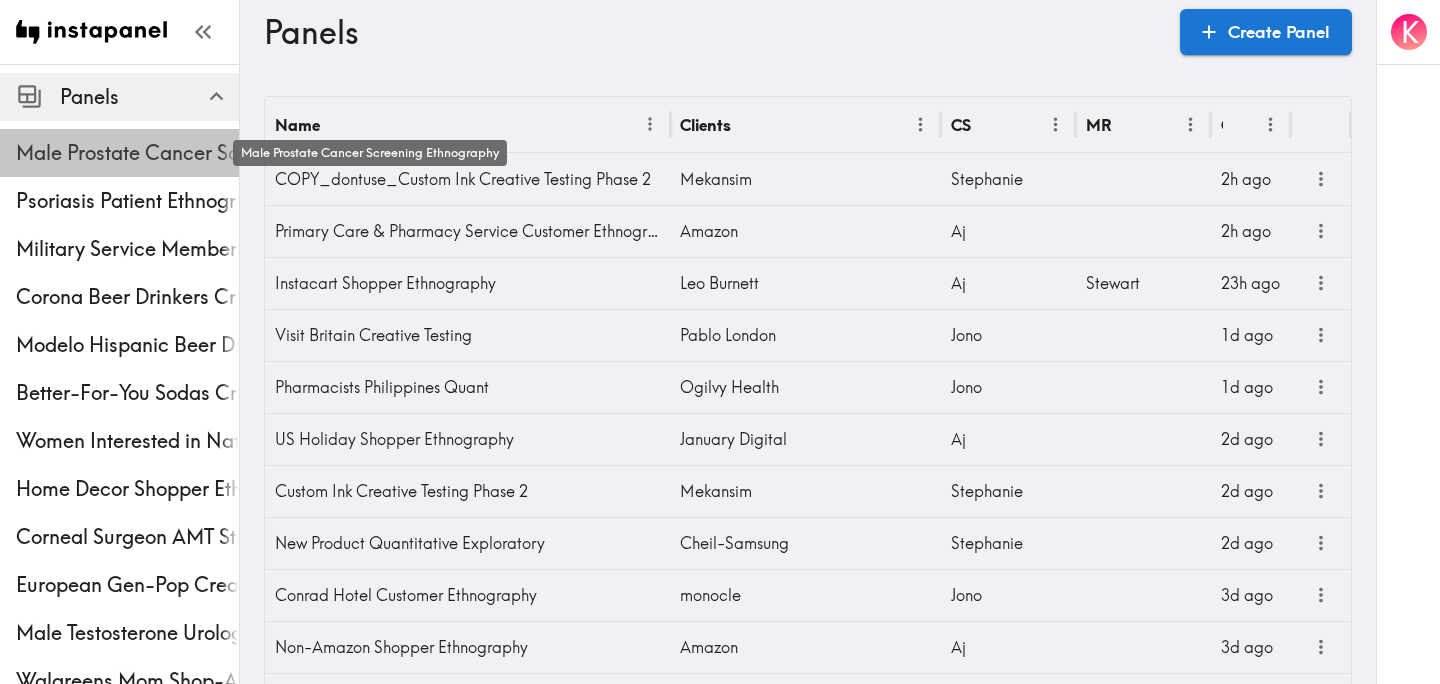 click on "Male Prostate Cancer Screening Ethnography" at bounding box center [127, 153] 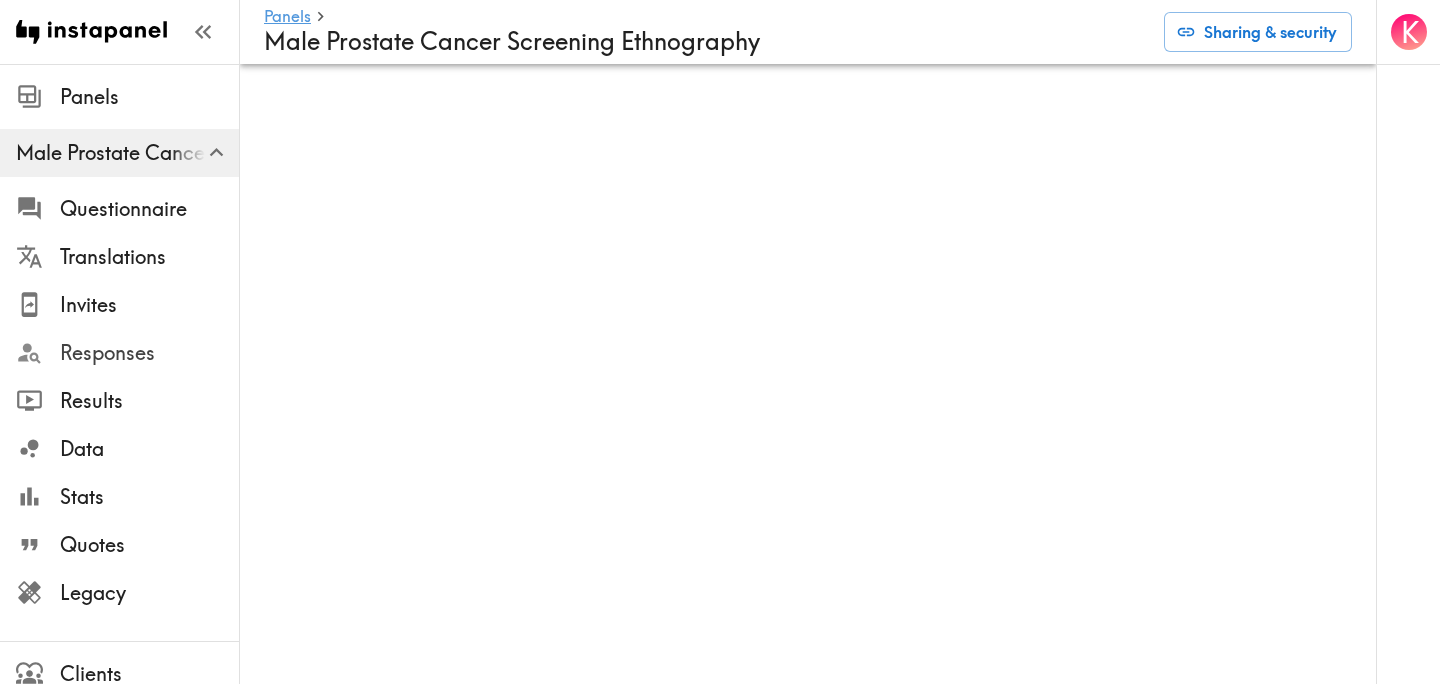 click on "Responses" at bounding box center (149, 353) 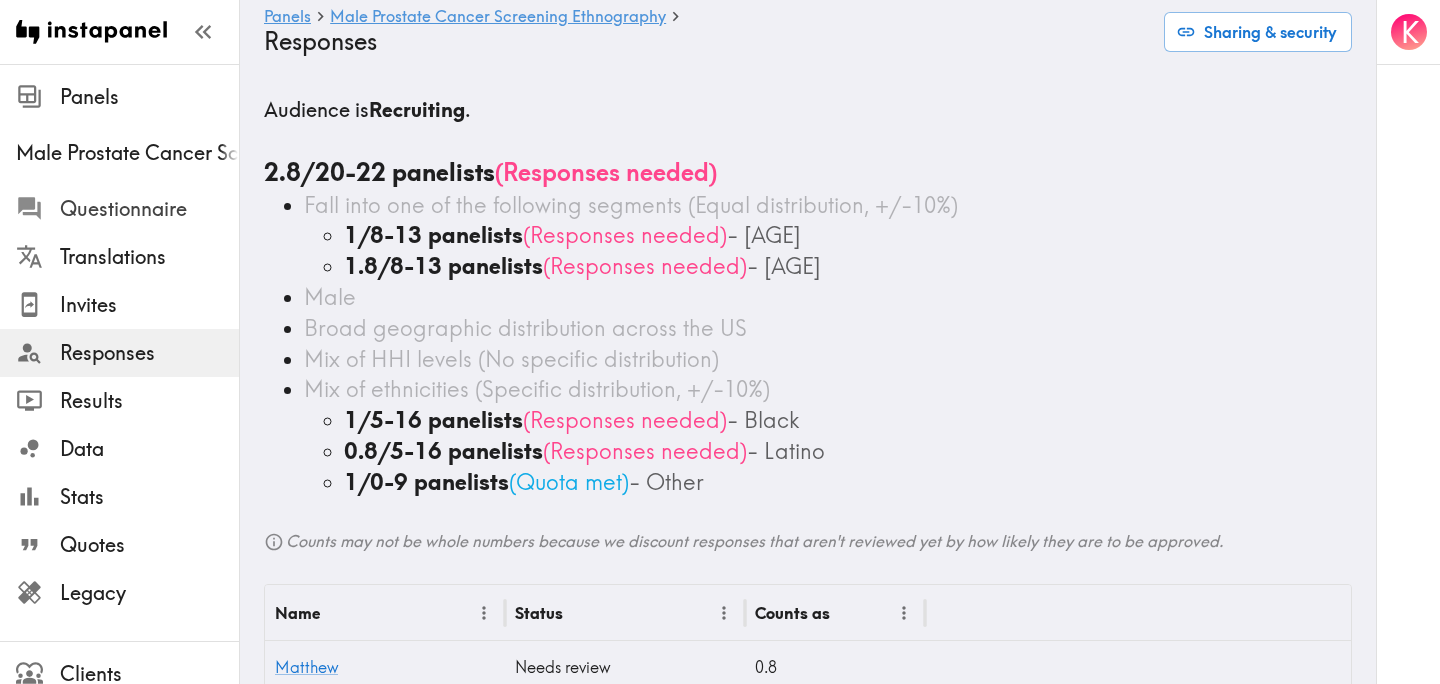 click on "Questionnaire" at bounding box center (149, 209) 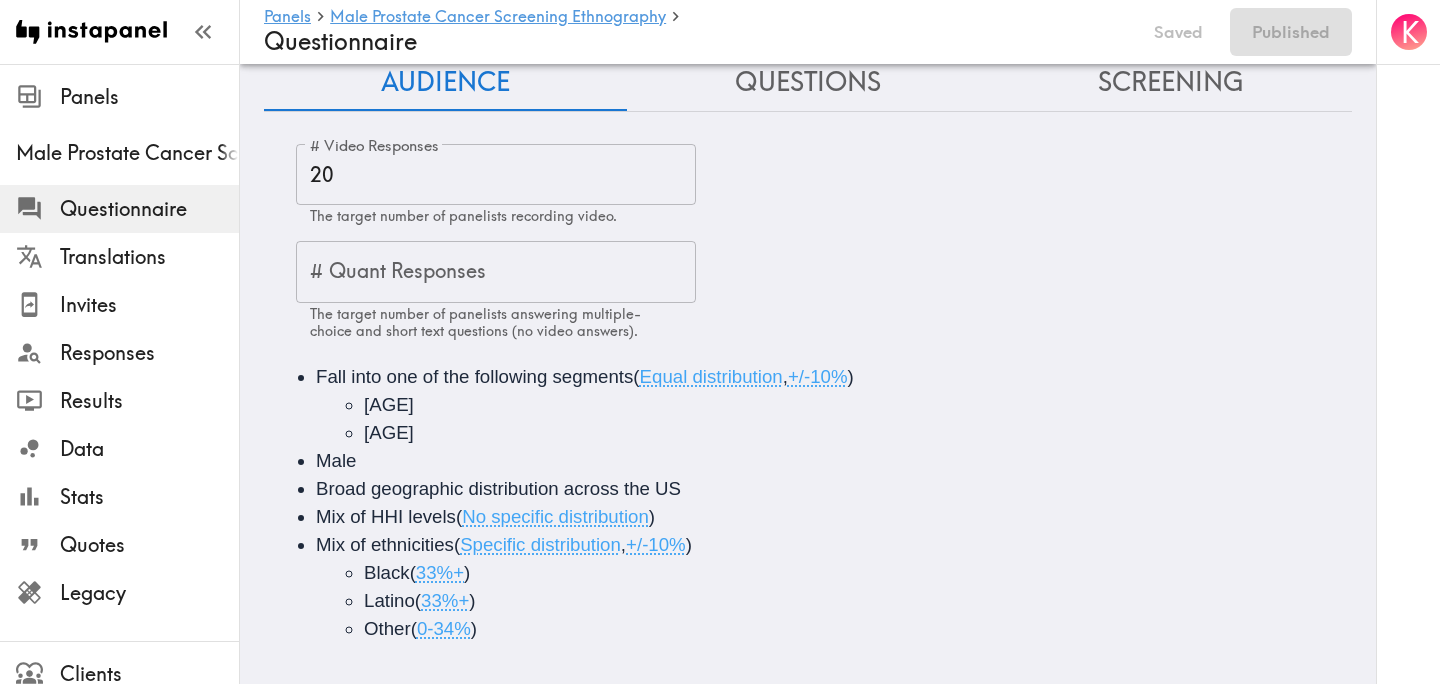 scroll, scrollTop: 41, scrollLeft: 0, axis: vertical 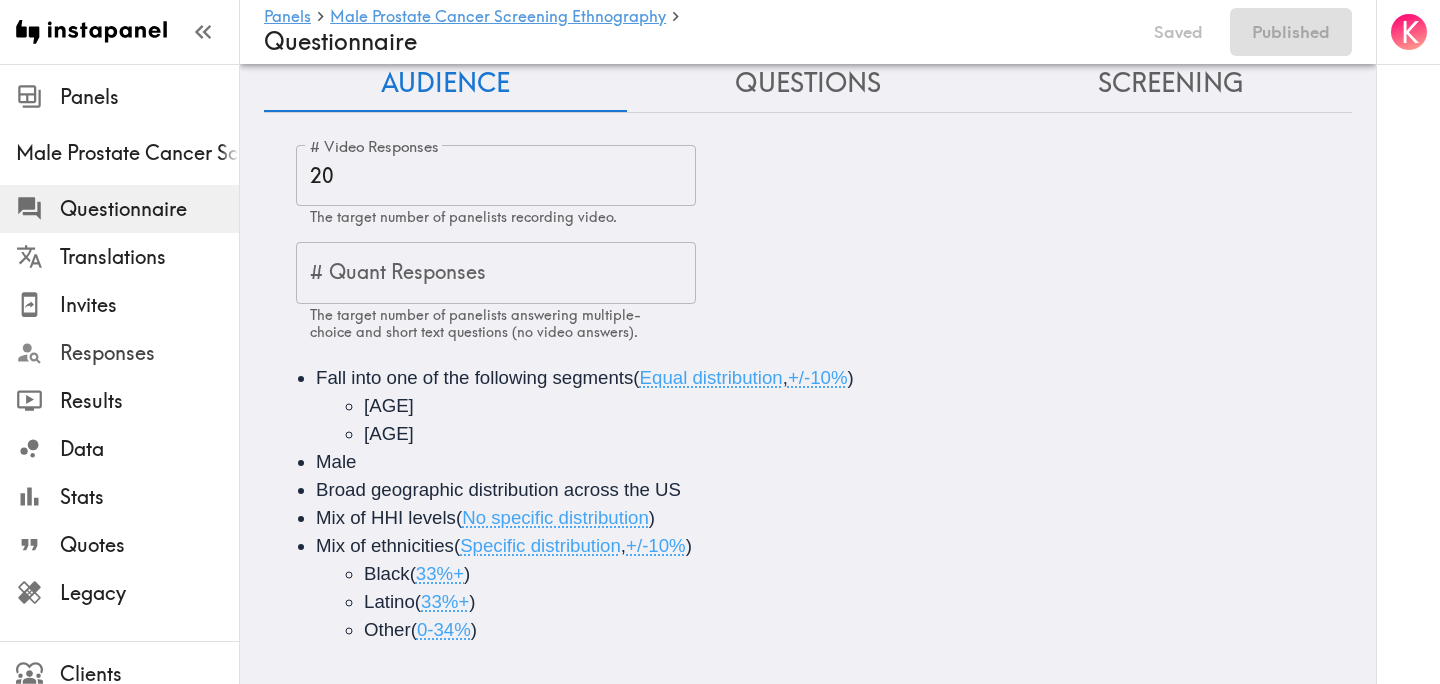 click on "Responses" at bounding box center [149, 353] 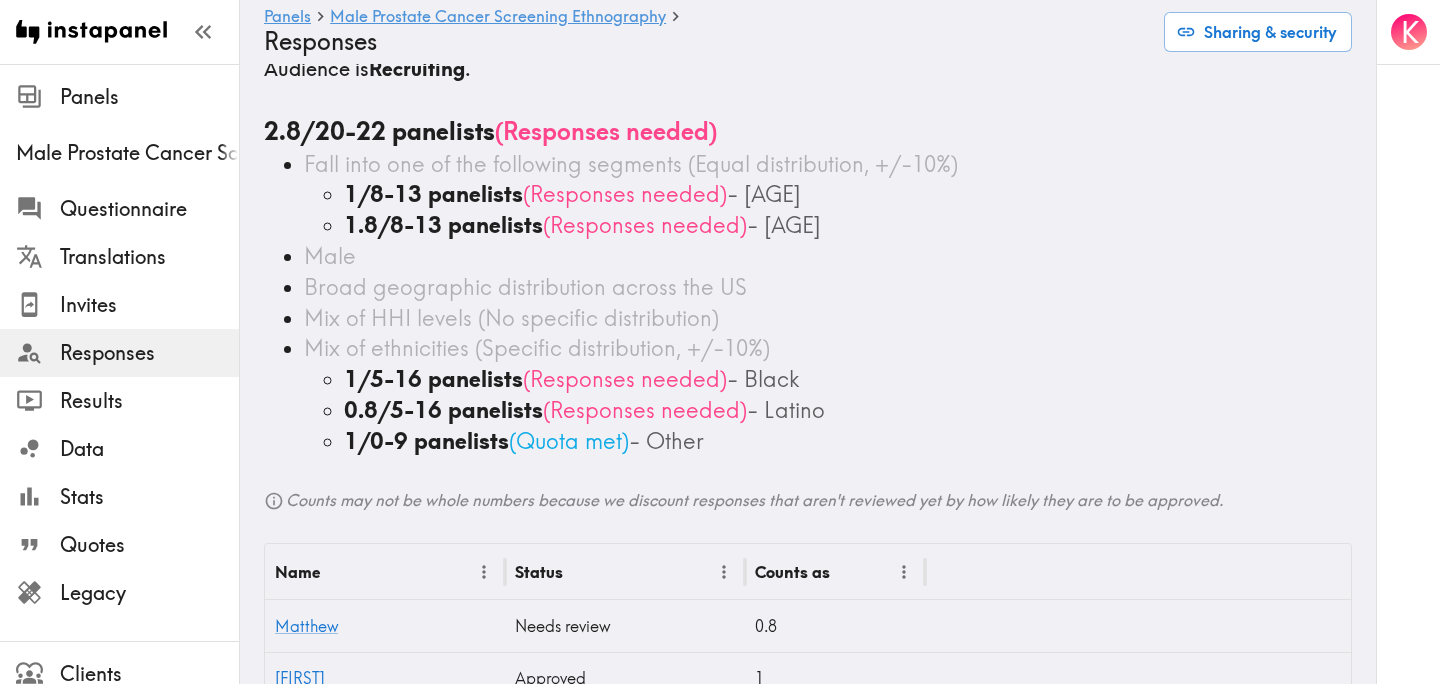 scroll, scrollTop: 0, scrollLeft: 0, axis: both 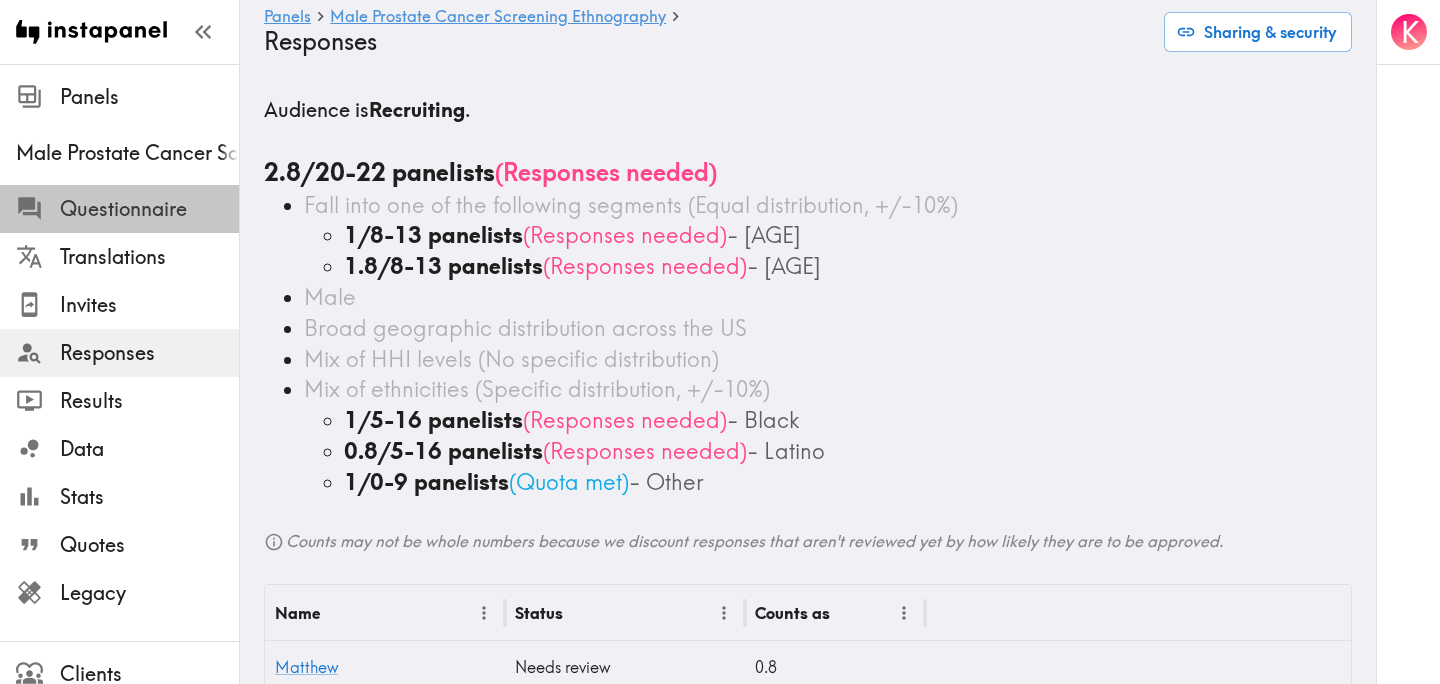 click on "Questionnaire" at bounding box center (149, 209) 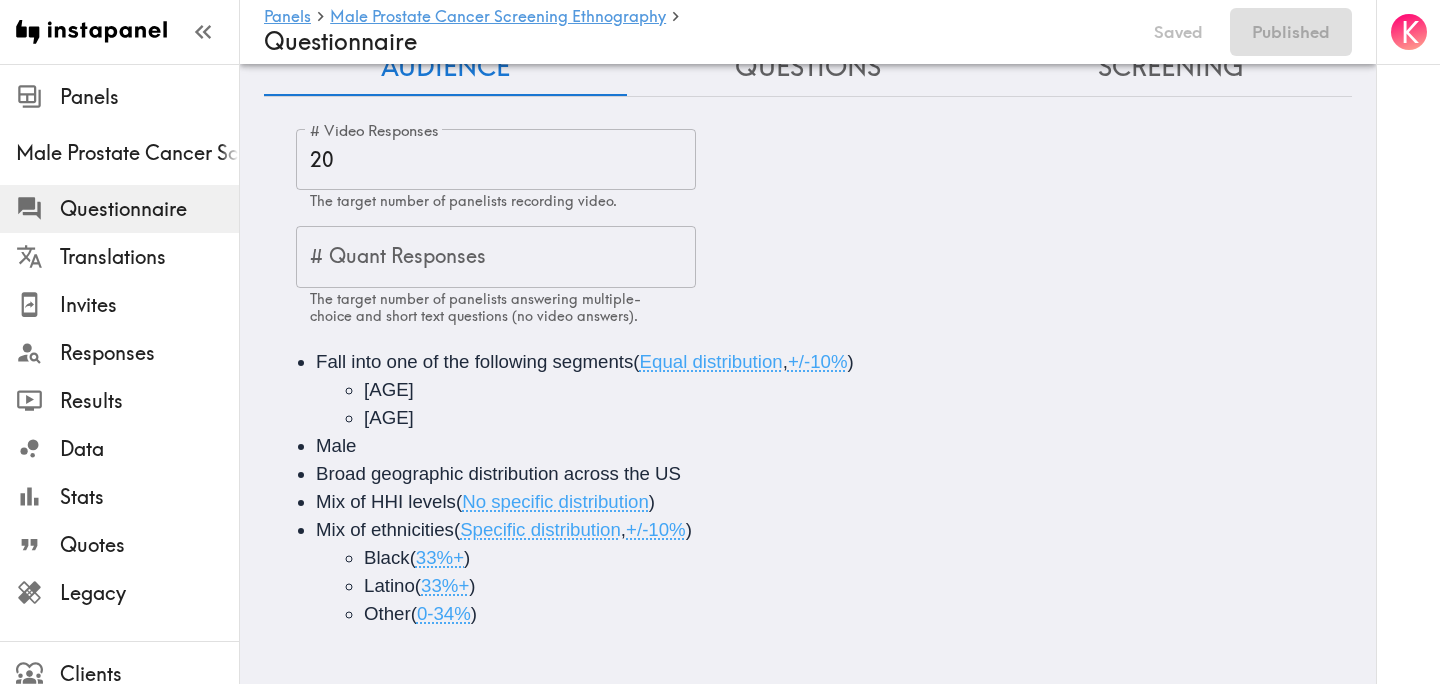 scroll, scrollTop: 0, scrollLeft: 0, axis: both 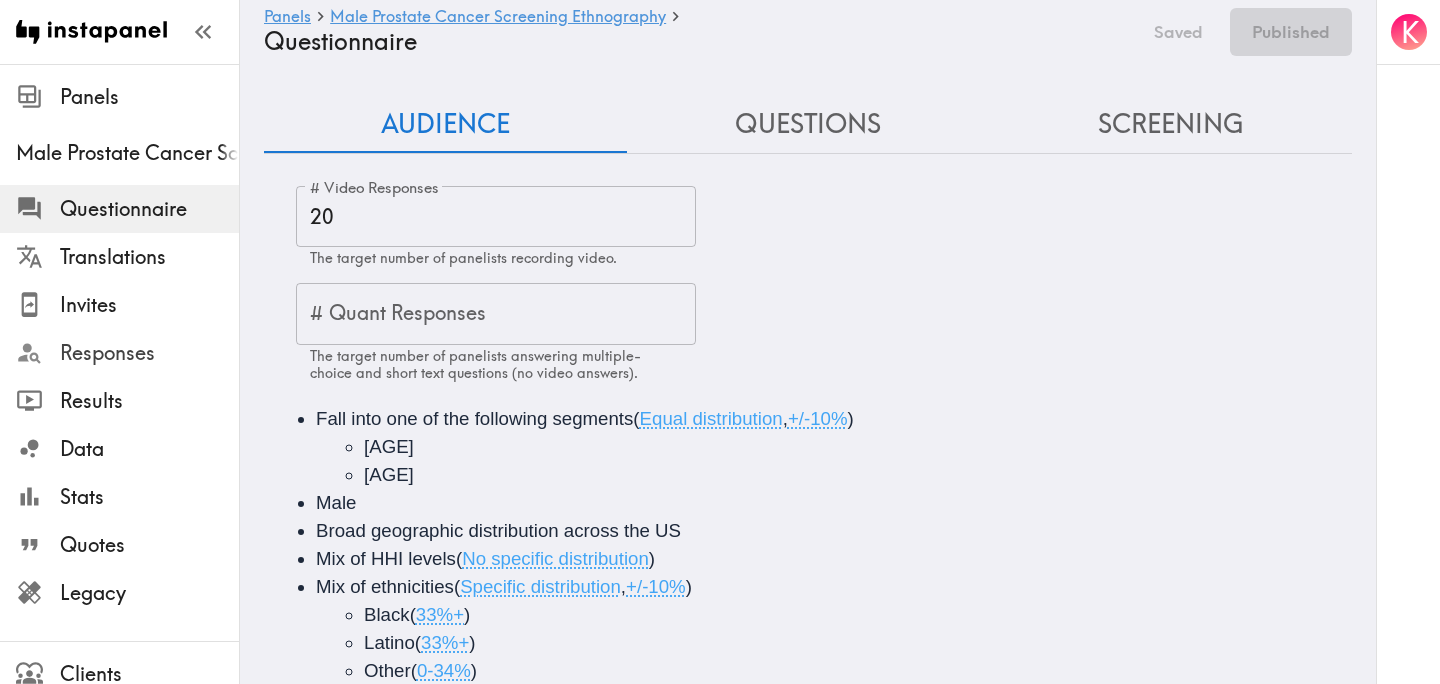 click on "Responses" at bounding box center [149, 353] 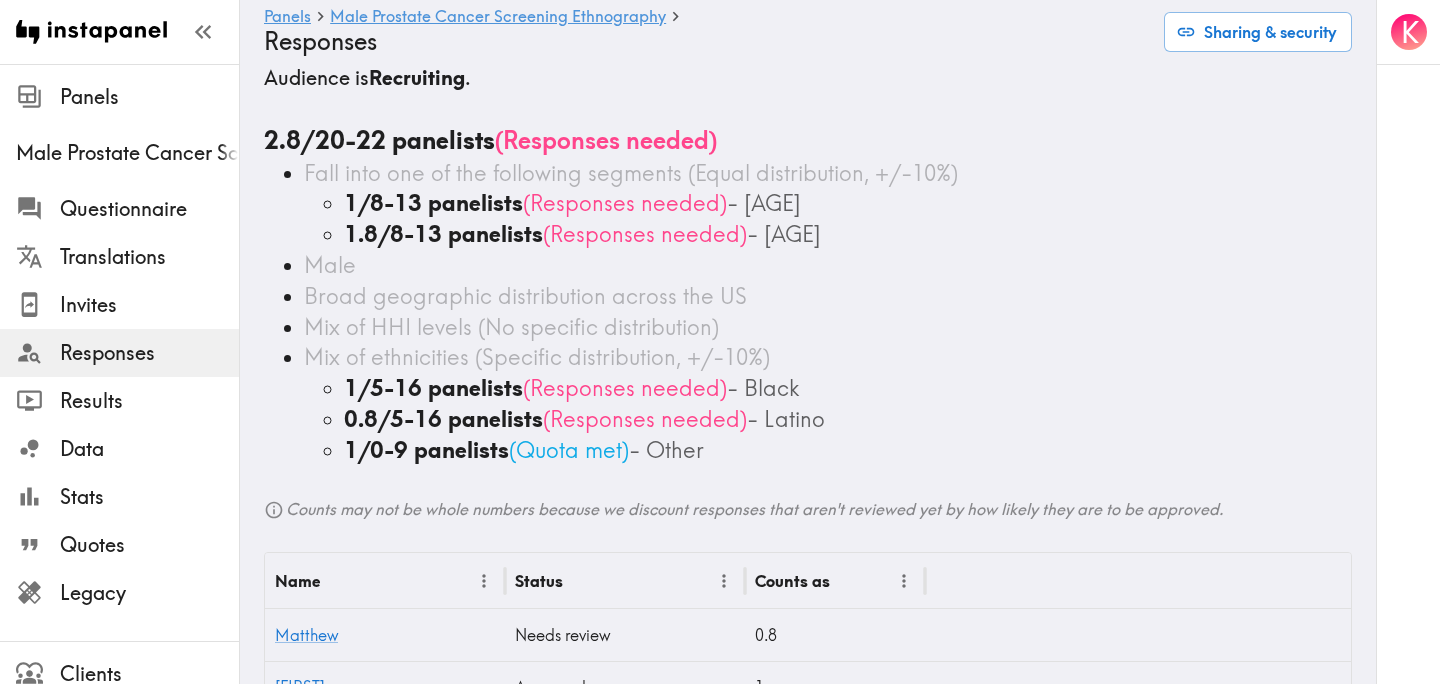 scroll, scrollTop: 0, scrollLeft: 0, axis: both 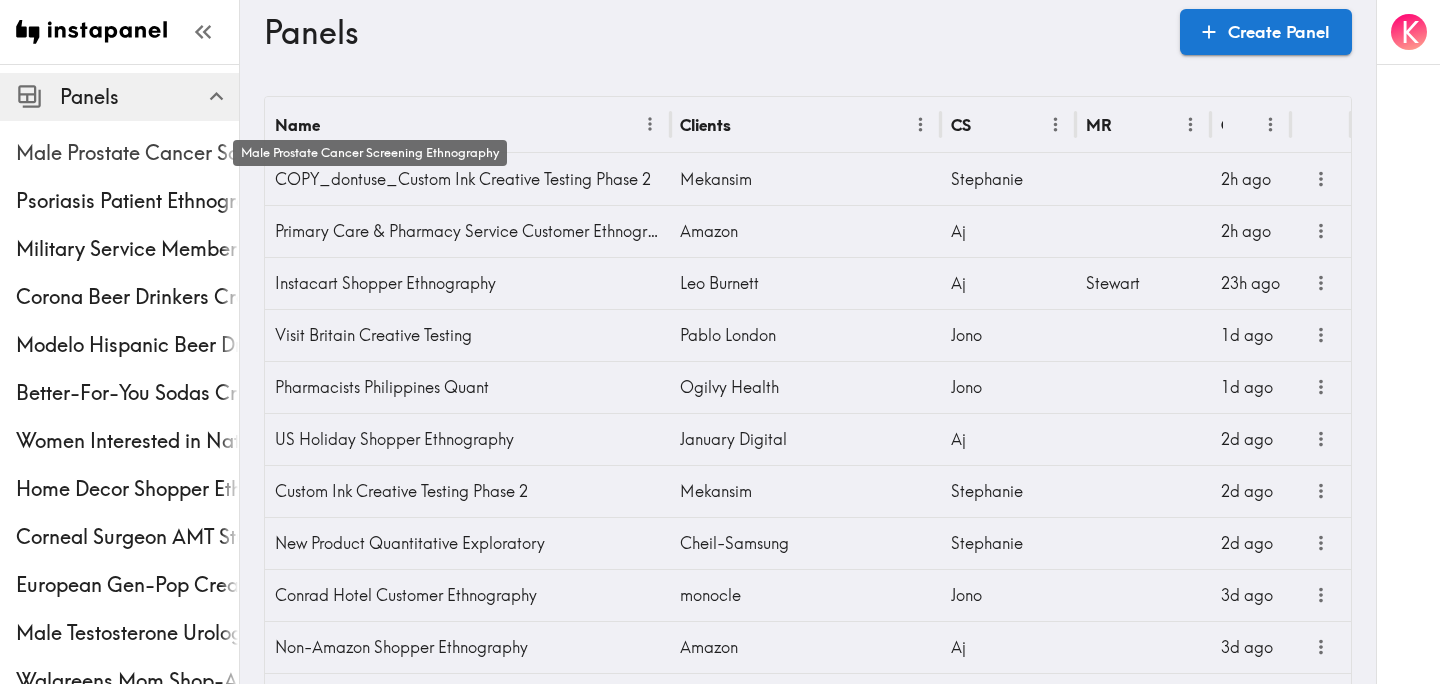 click on "Male Prostate Cancer Screening Ethnography" at bounding box center (127, 153) 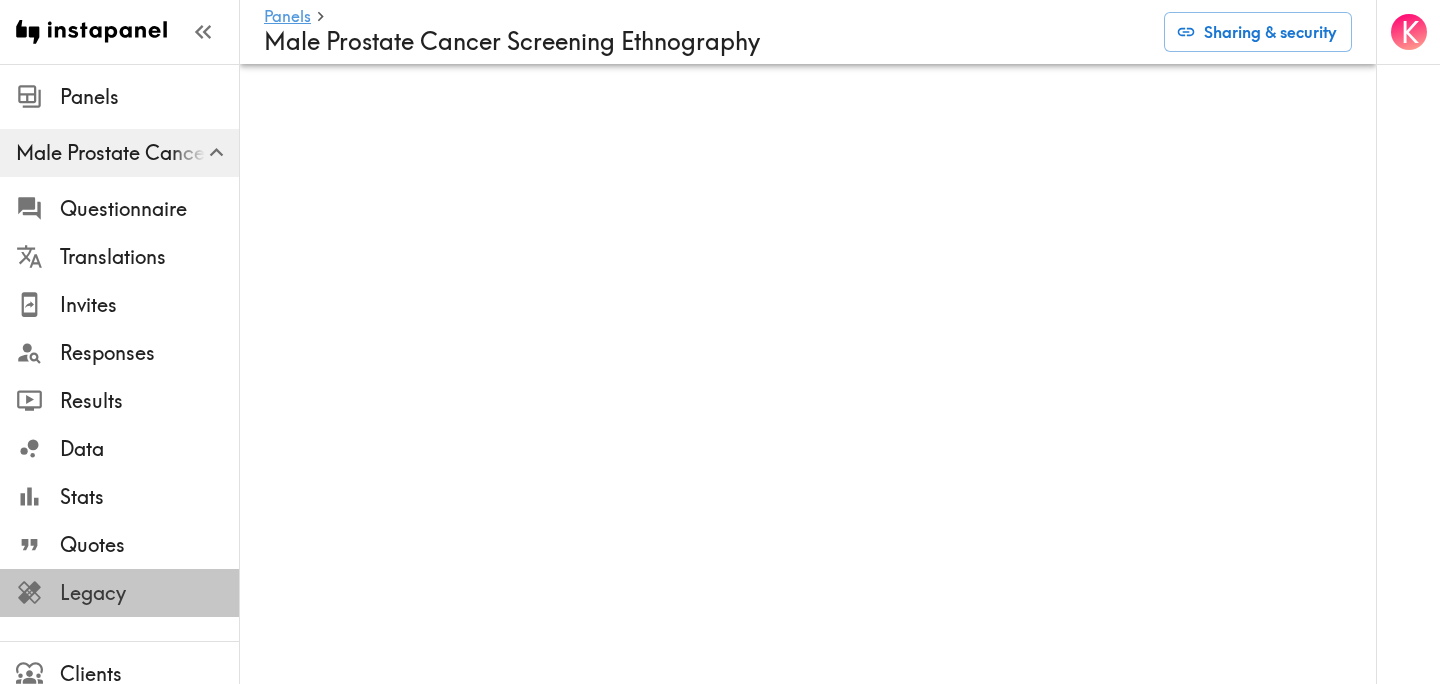 click on "Legacy" at bounding box center [149, 593] 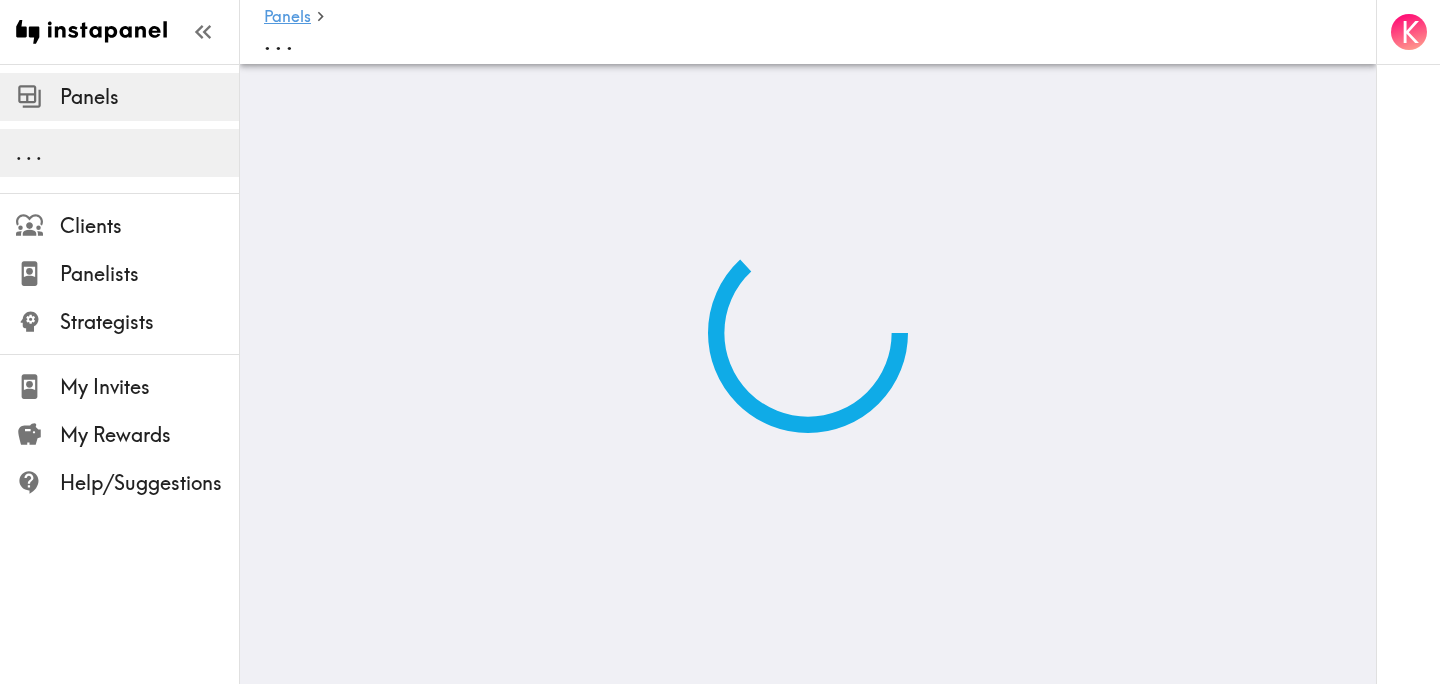 scroll, scrollTop: 0, scrollLeft: 0, axis: both 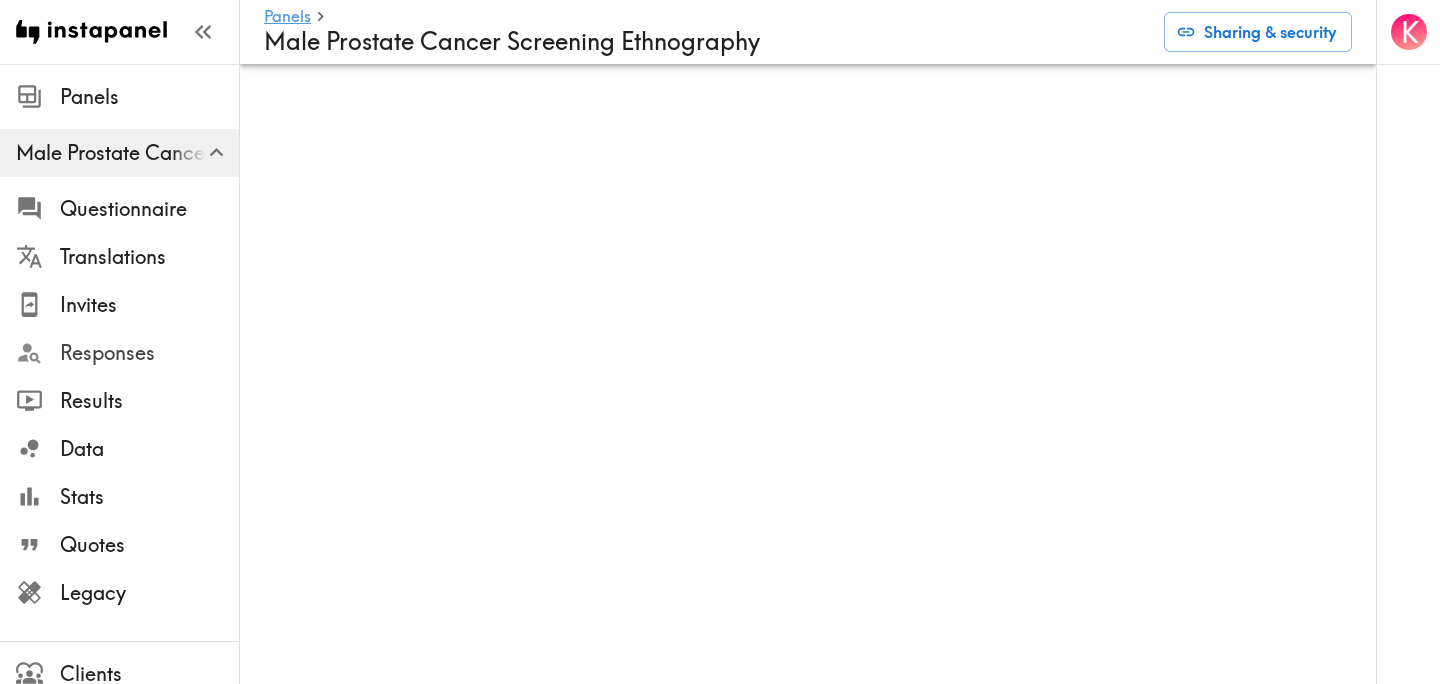click on "Responses" at bounding box center (149, 353) 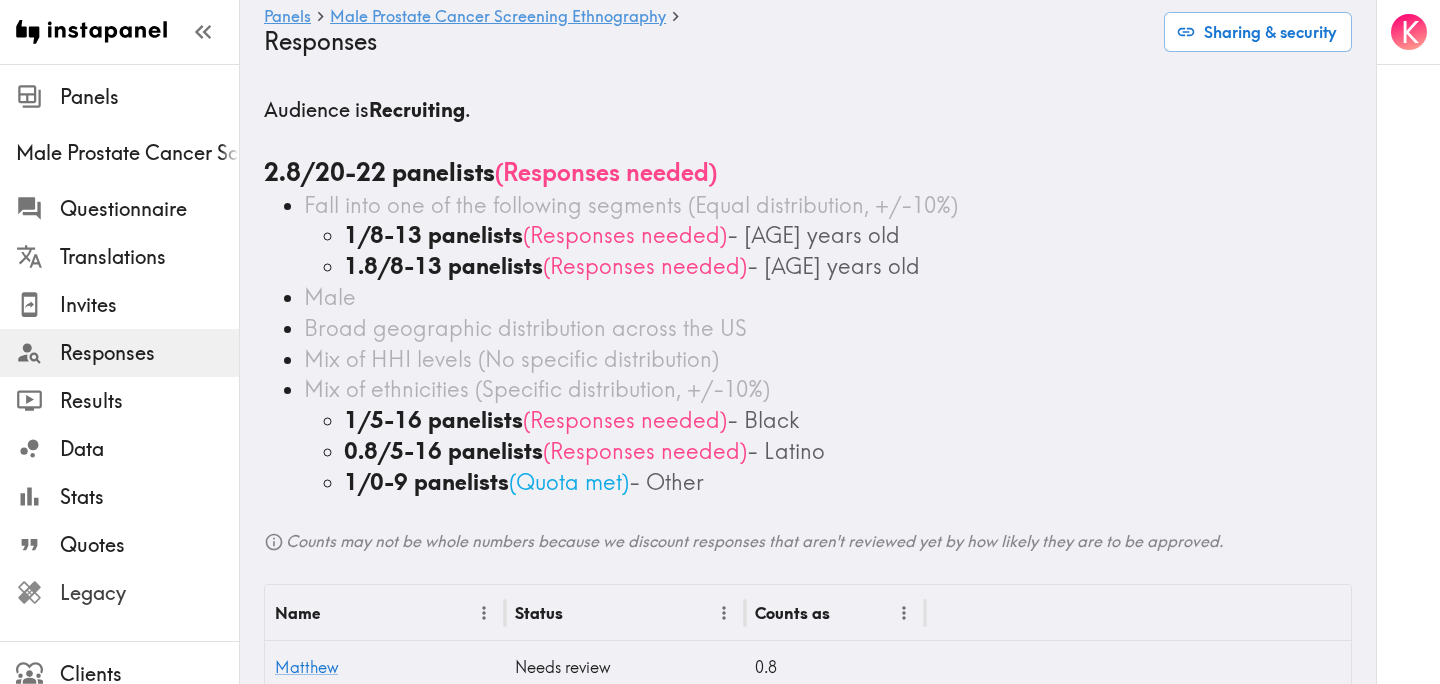 click on "Legacy" at bounding box center [149, 593] 